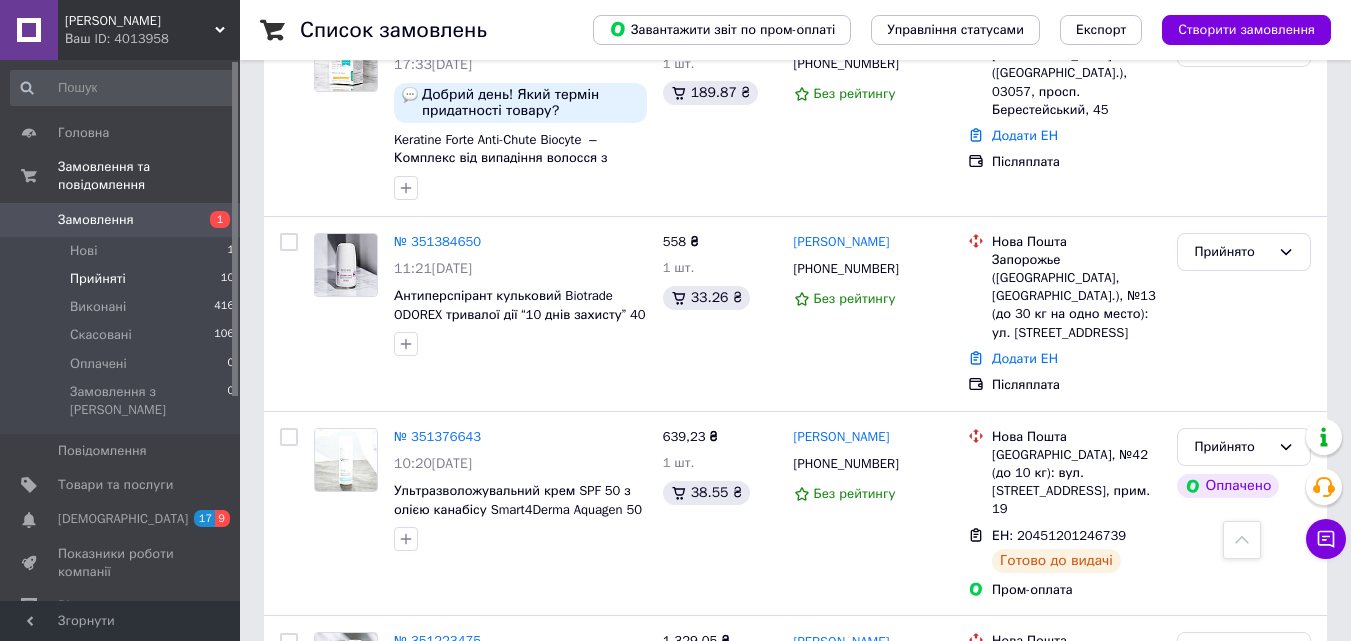 scroll, scrollTop: 1477, scrollLeft: 0, axis: vertical 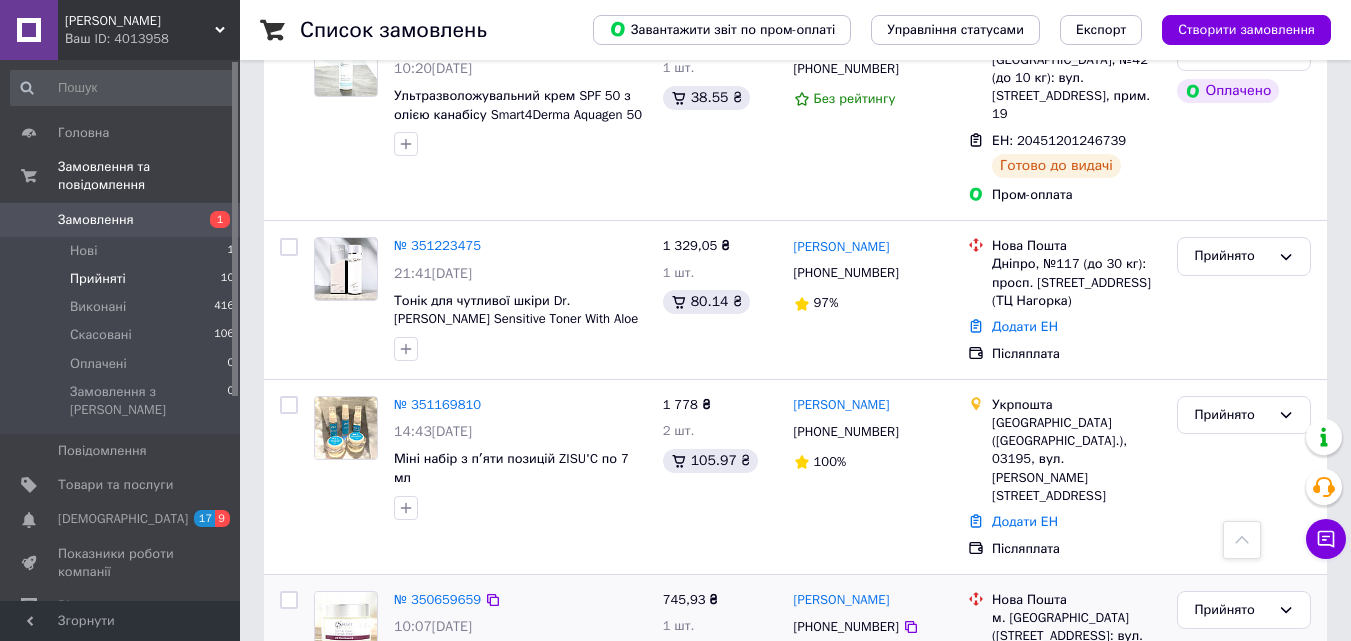 click 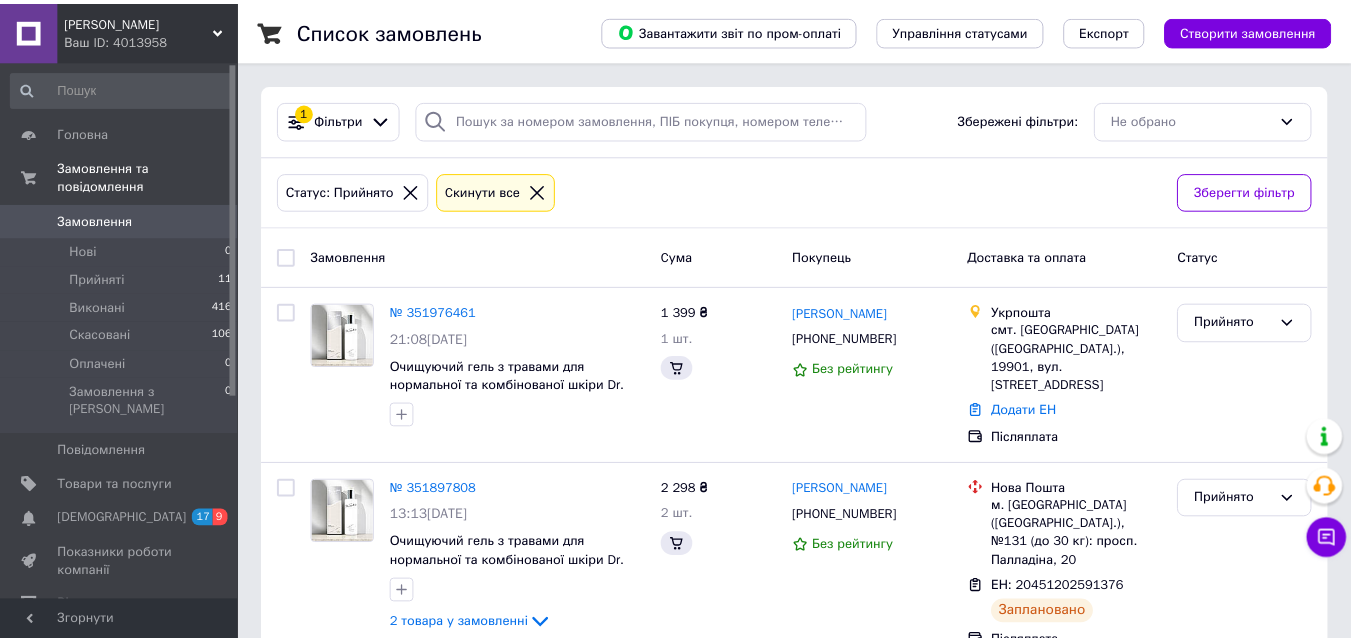 scroll, scrollTop: 1477, scrollLeft: 0, axis: vertical 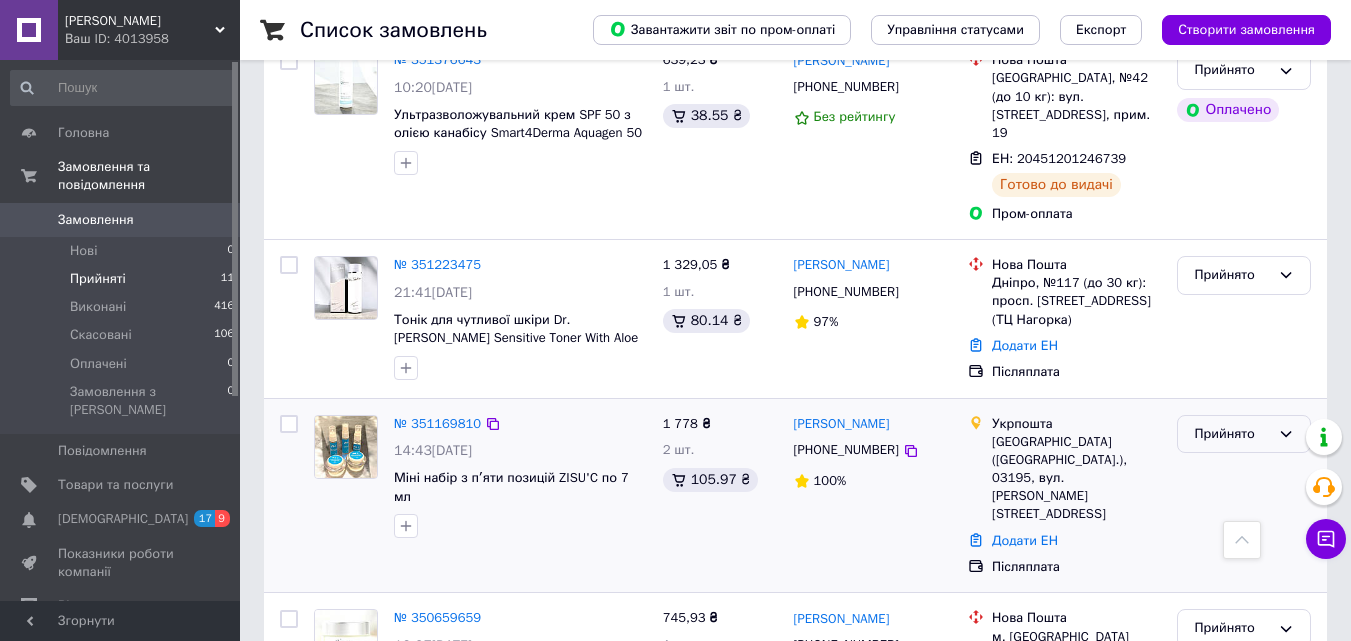 click on "Прийнято" at bounding box center [1232, 434] 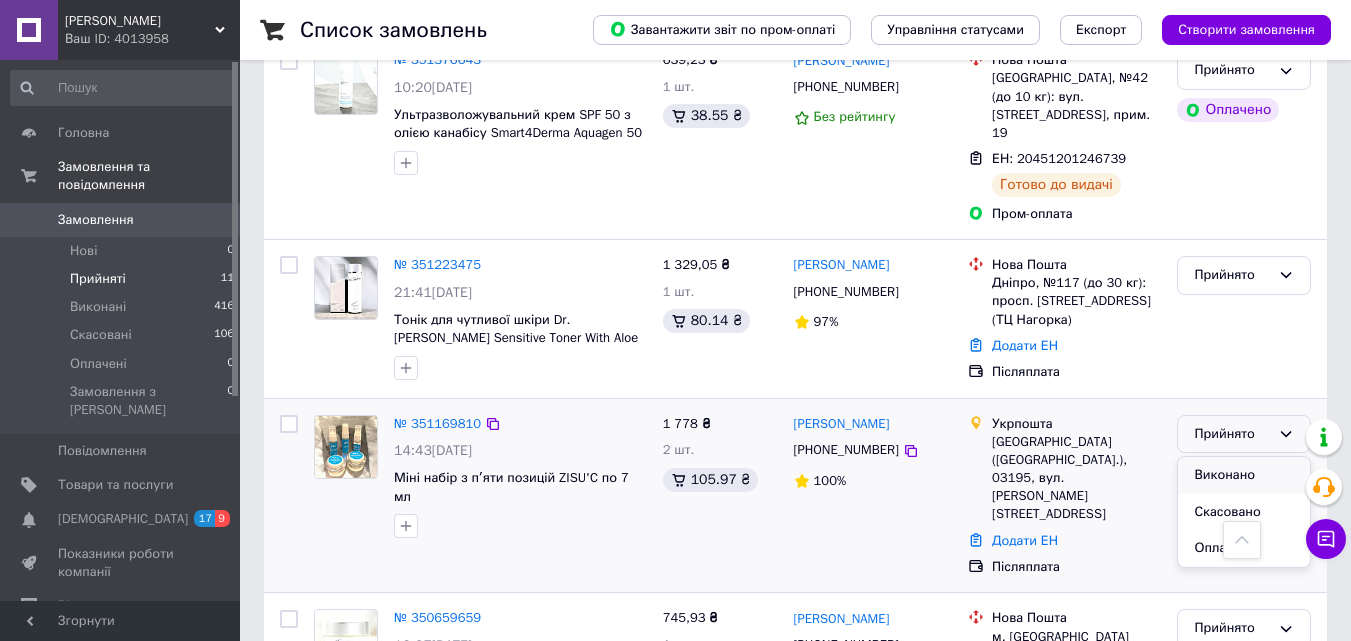 click on "Виконано" at bounding box center (1244, 475) 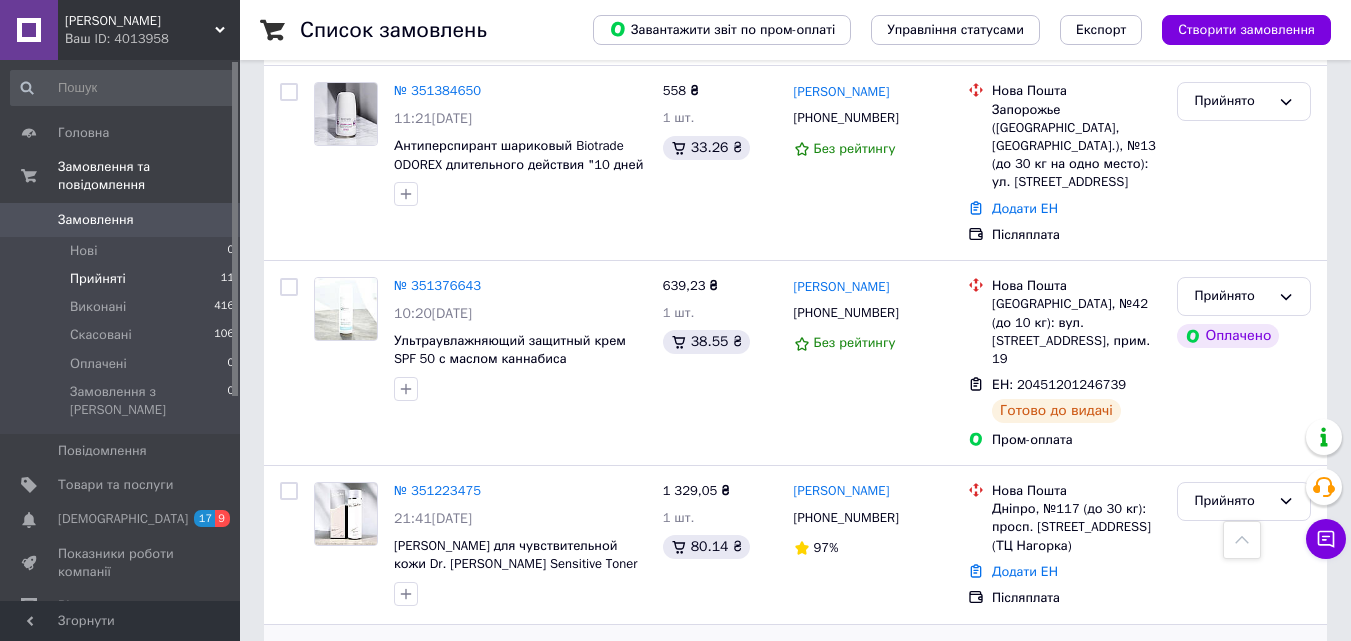 scroll, scrollTop: 1386, scrollLeft: 0, axis: vertical 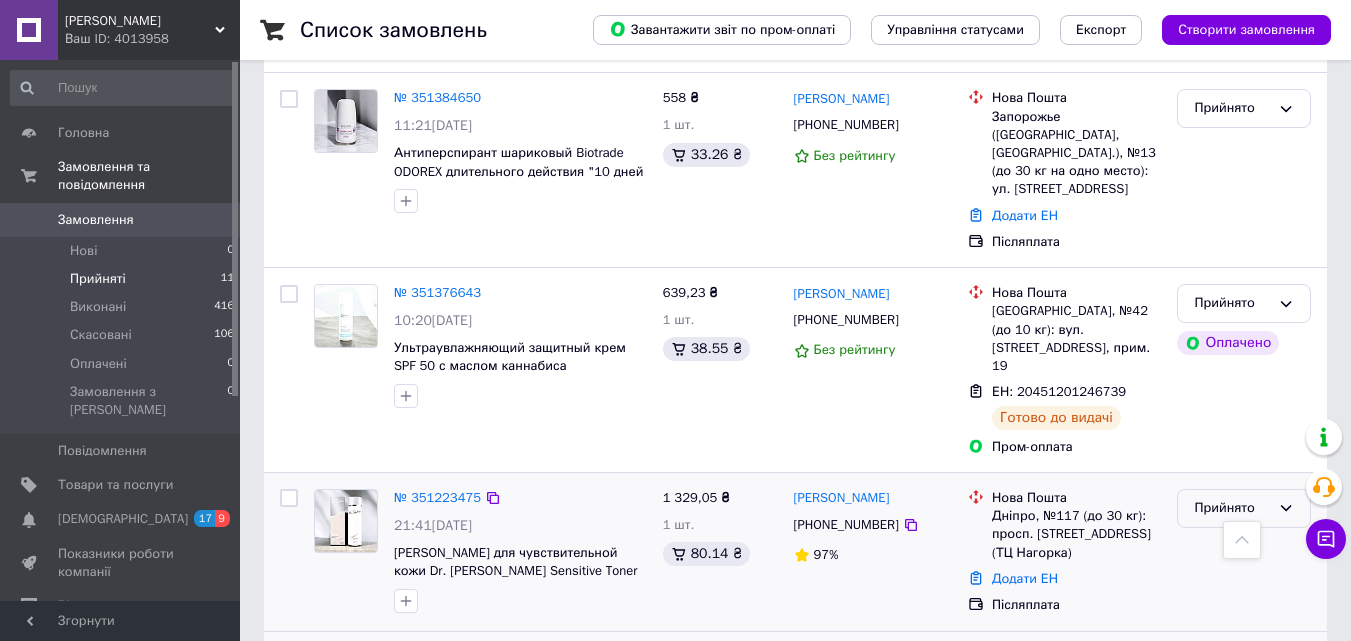 click on "Прийнято" at bounding box center [1244, 508] 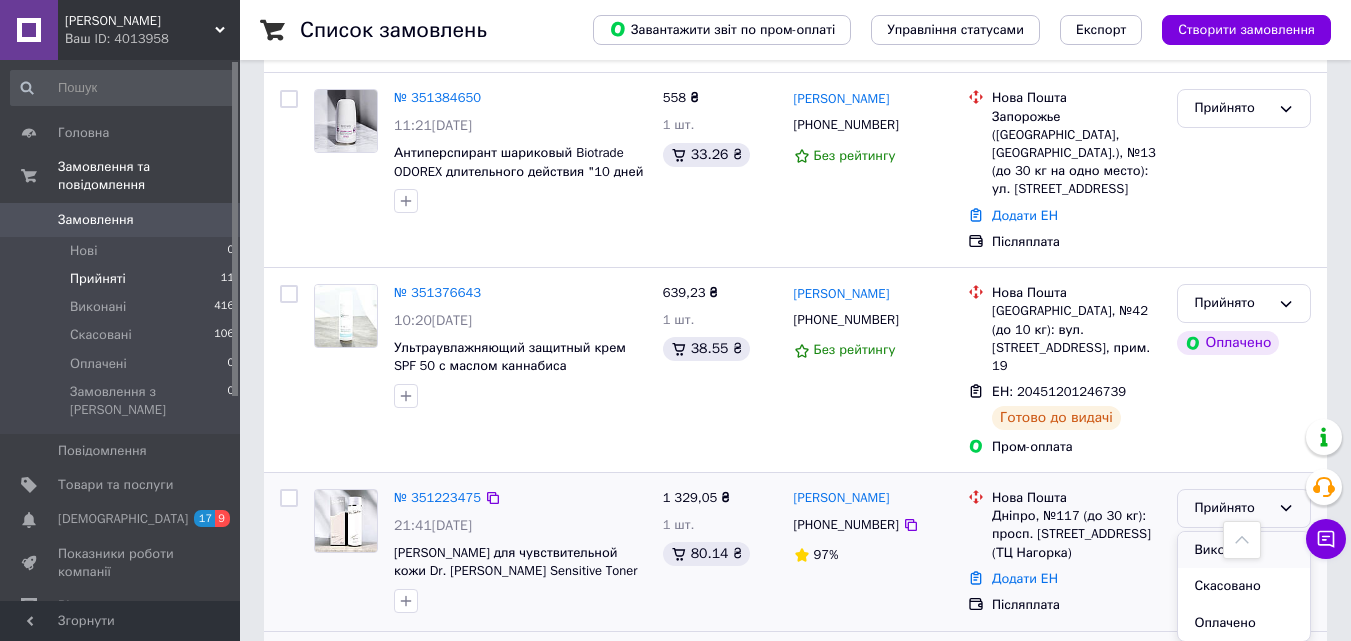 click on "Виконано" at bounding box center [1244, 550] 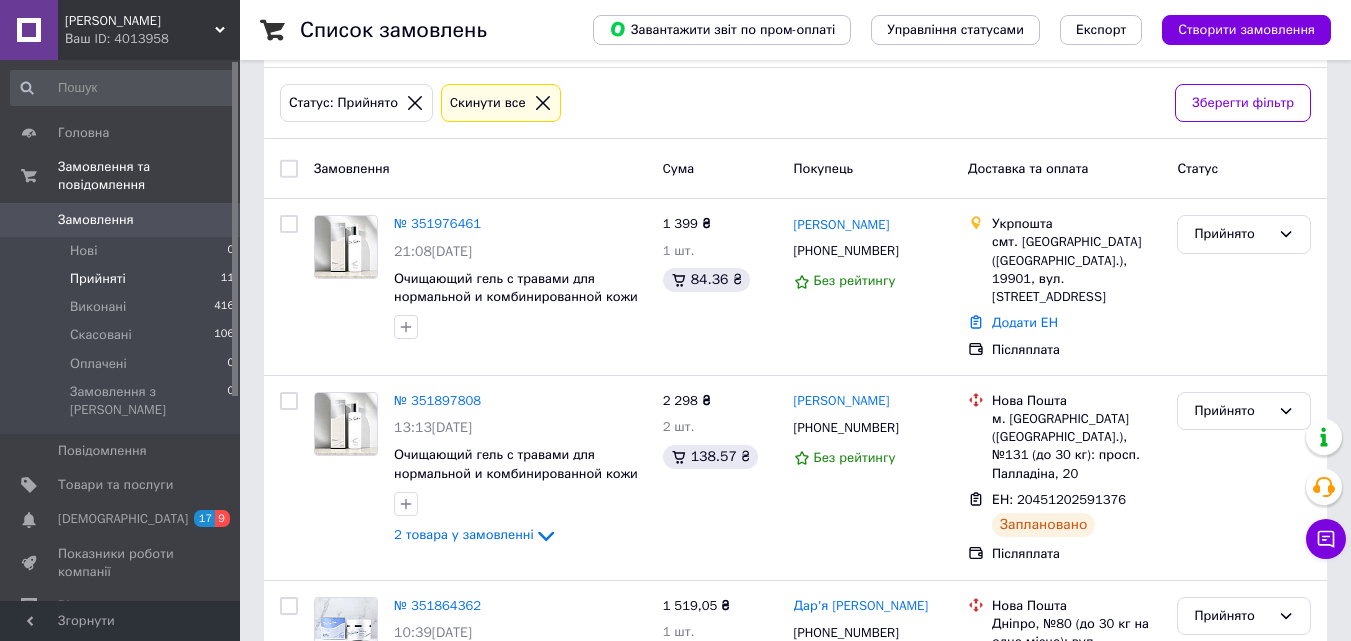 scroll, scrollTop: 74, scrollLeft: 0, axis: vertical 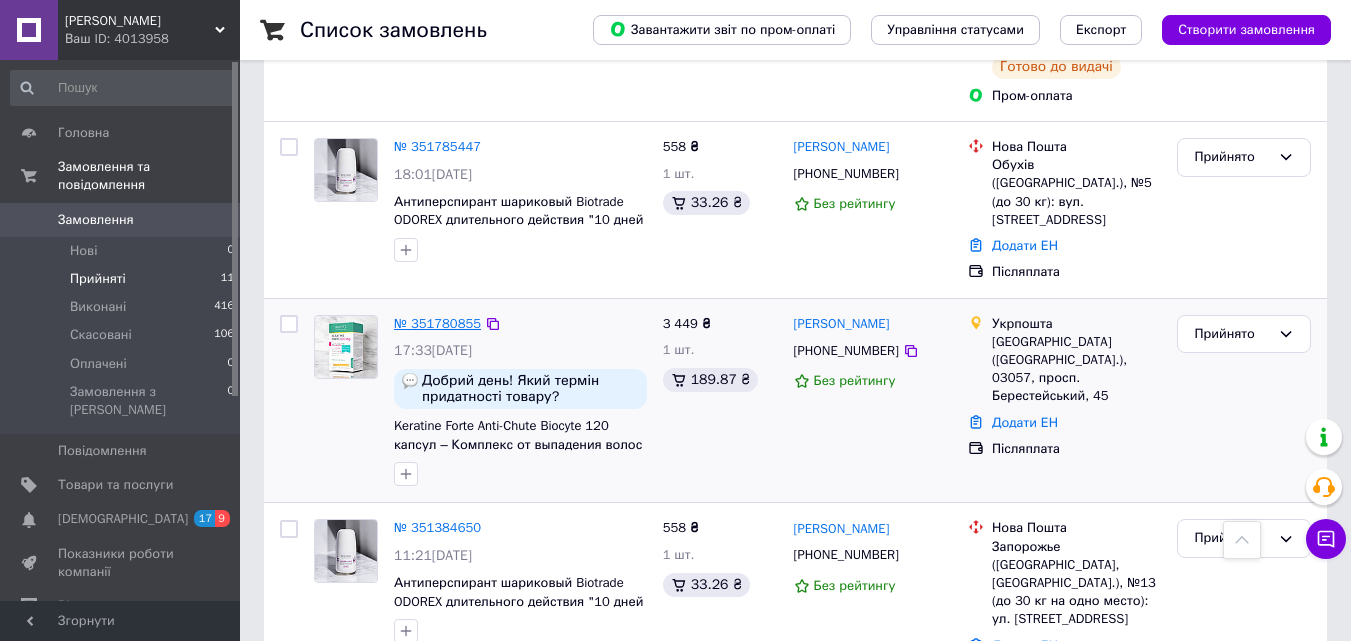 click on "№ 351780855" at bounding box center [437, 323] 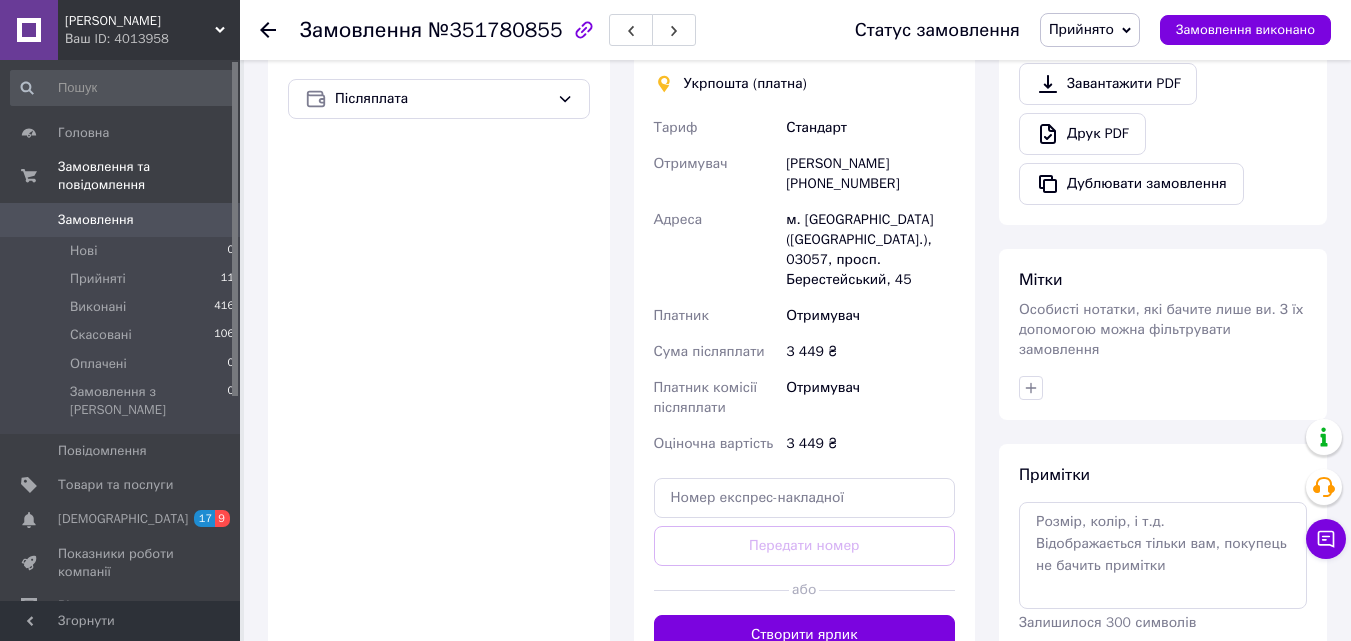 scroll, scrollTop: 817, scrollLeft: 0, axis: vertical 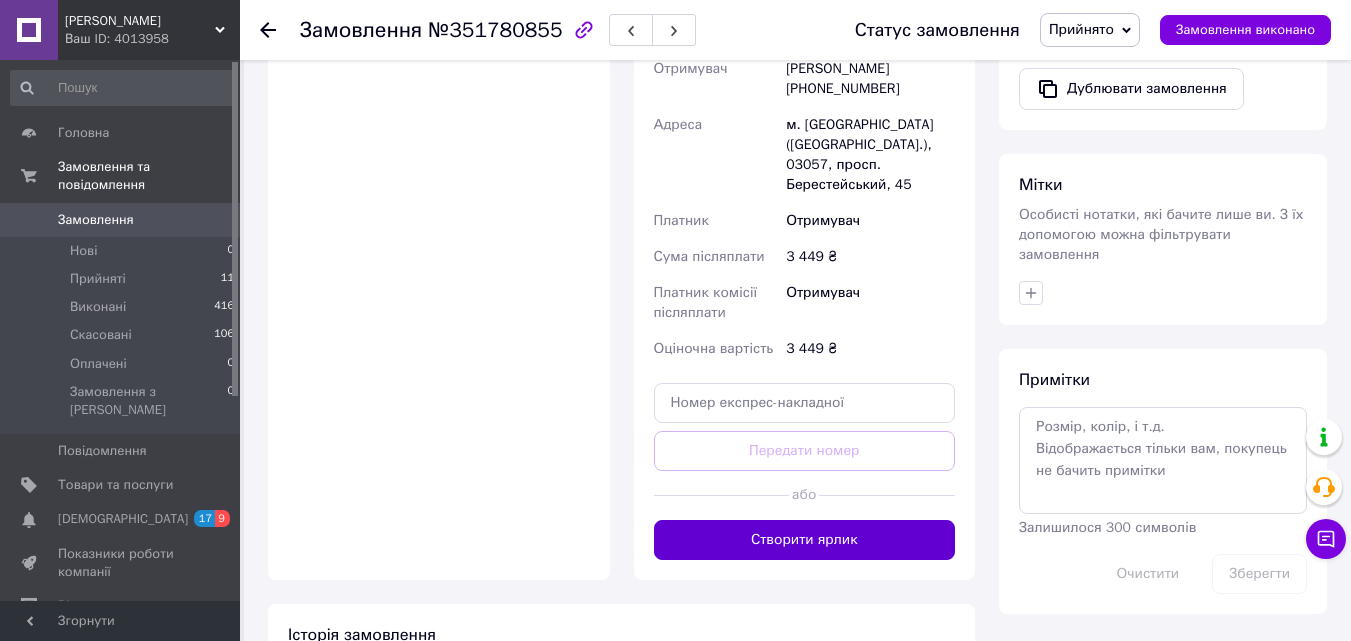 click on "Створити ярлик" at bounding box center [805, 540] 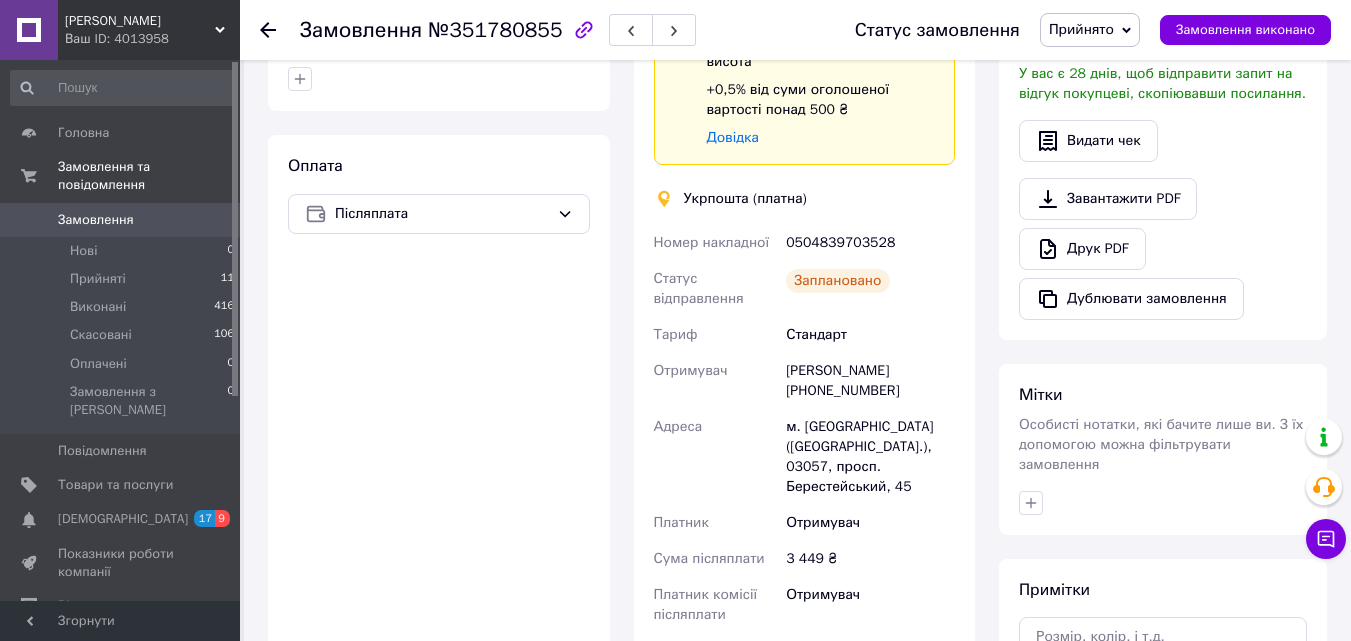 scroll, scrollTop: 581, scrollLeft: 0, axis: vertical 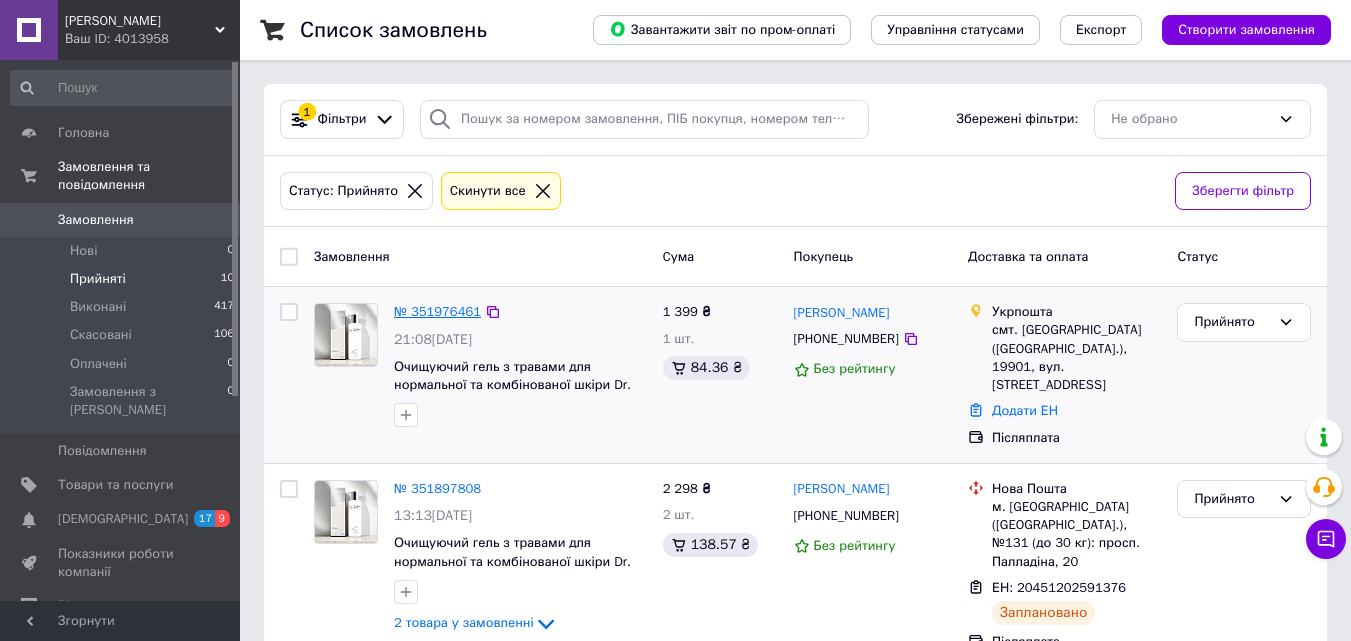 click on "№ 351976461" at bounding box center [437, 311] 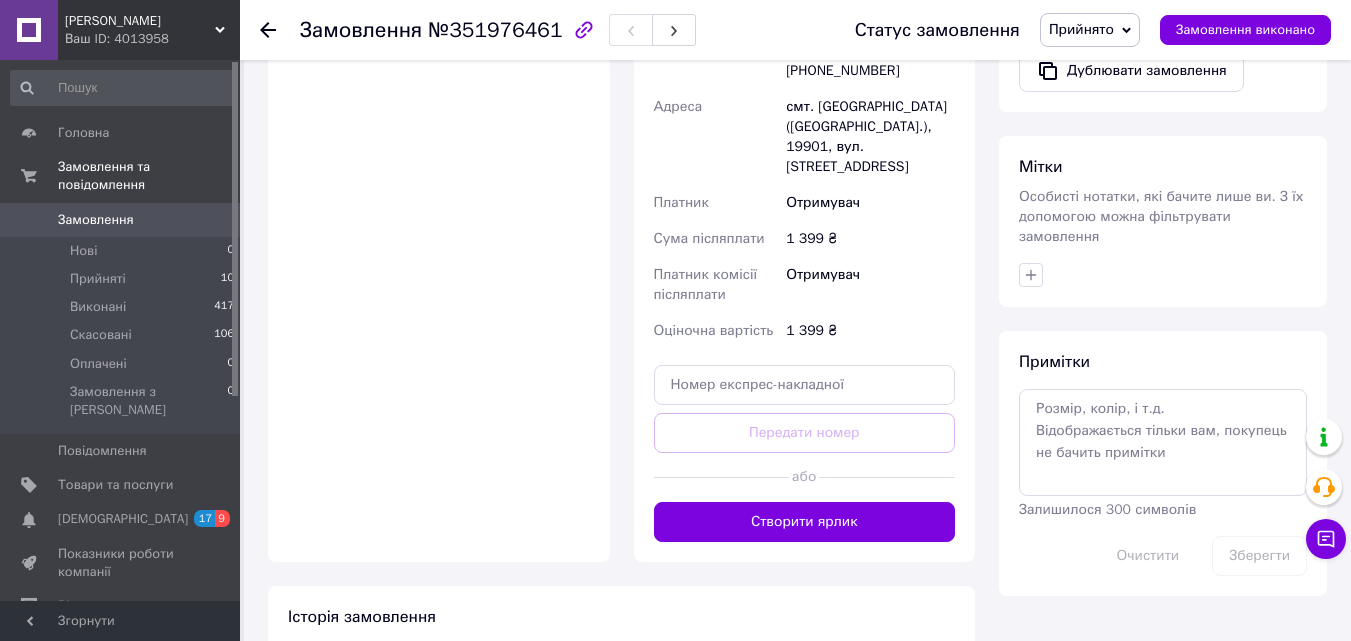 scroll, scrollTop: 838, scrollLeft: 0, axis: vertical 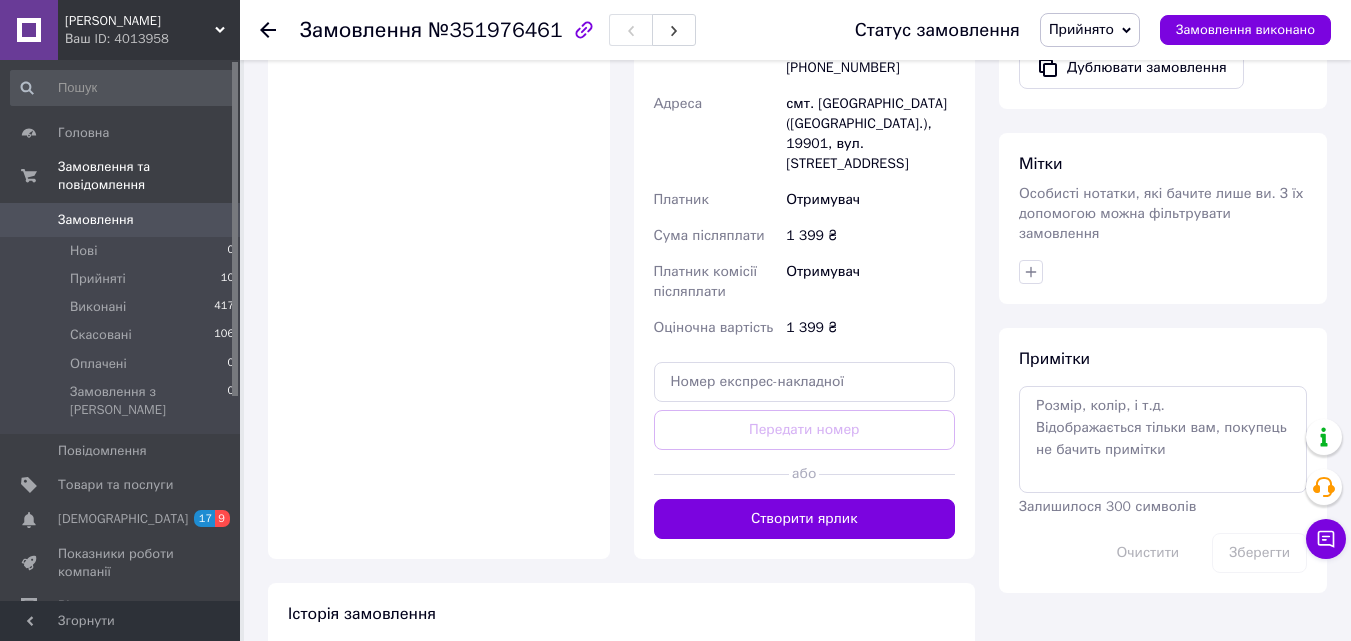 click on "Доставка Редагувати Спецтариф Укрпошта Стандарт 35 ₴  - до 30 кг і об'ємом до 20 000 см³ 100 ₴  — до 30 кг і об'ємом від 20 000 до 120 000 см³ Об'єм = довжина × ширина × висота +0,5% від суми оголошеної вартості понад 500 ₴ Довідка Укрпошта (платна) Тариф Стандарт Отримувач [PERSON_NAME] [PHONE_NUMBER] [GEOGRAPHIC_DATA] смт. [GEOGRAPHIC_DATA] ([GEOGRAPHIC_DATA].), 19901, вул. Центральна, 173 Платник Отримувач Сума післяплати 1 399 ₴ Платник комісії післяплати Отримувач Оціночна вартість 1 399 ₴ Передати номер або Створити ярлик Тариф     * Стандарт Платник   * Отримувач Прізвище отримувача   * [PERSON_NAME]   * [PERSON_NAME]   *" at bounding box center (805, 80) 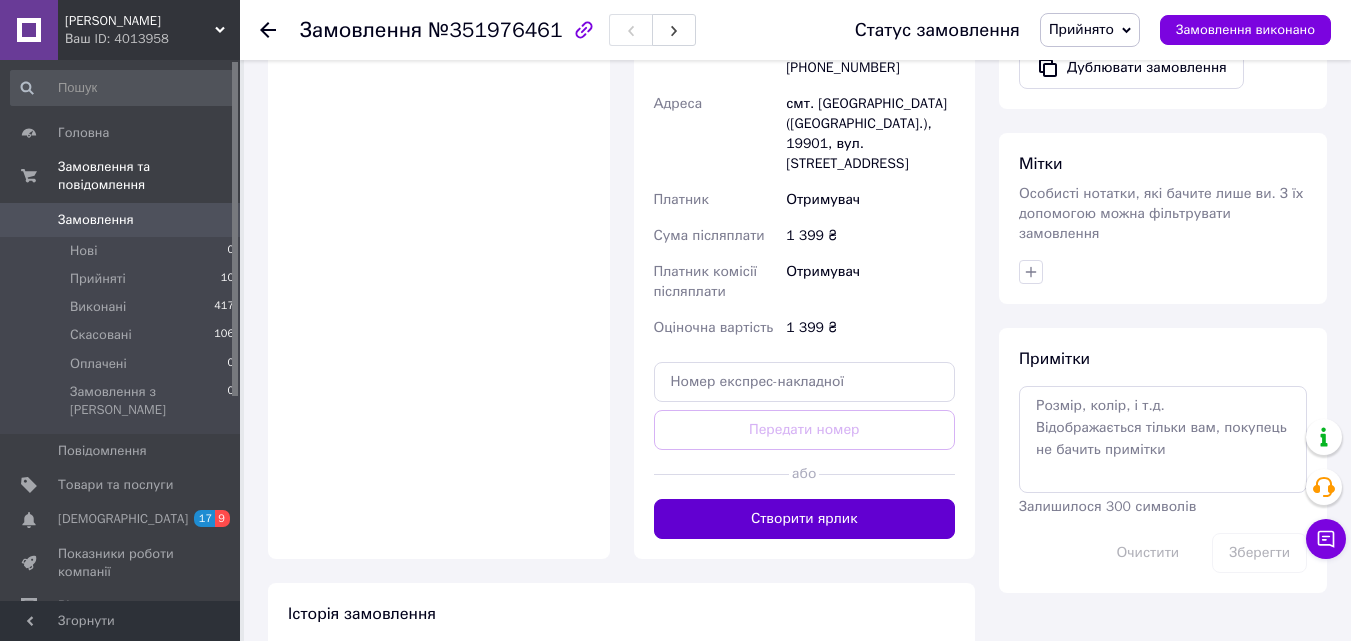 click on "Створити ярлик" at bounding box center (805, 519) 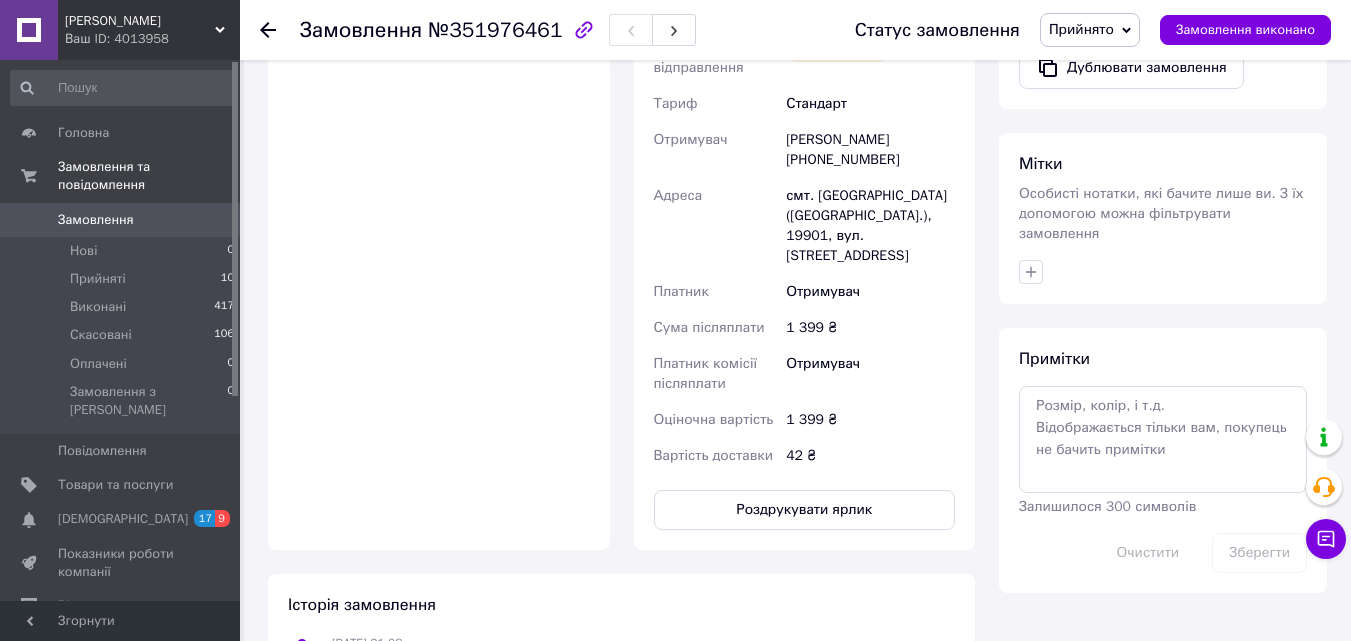 click 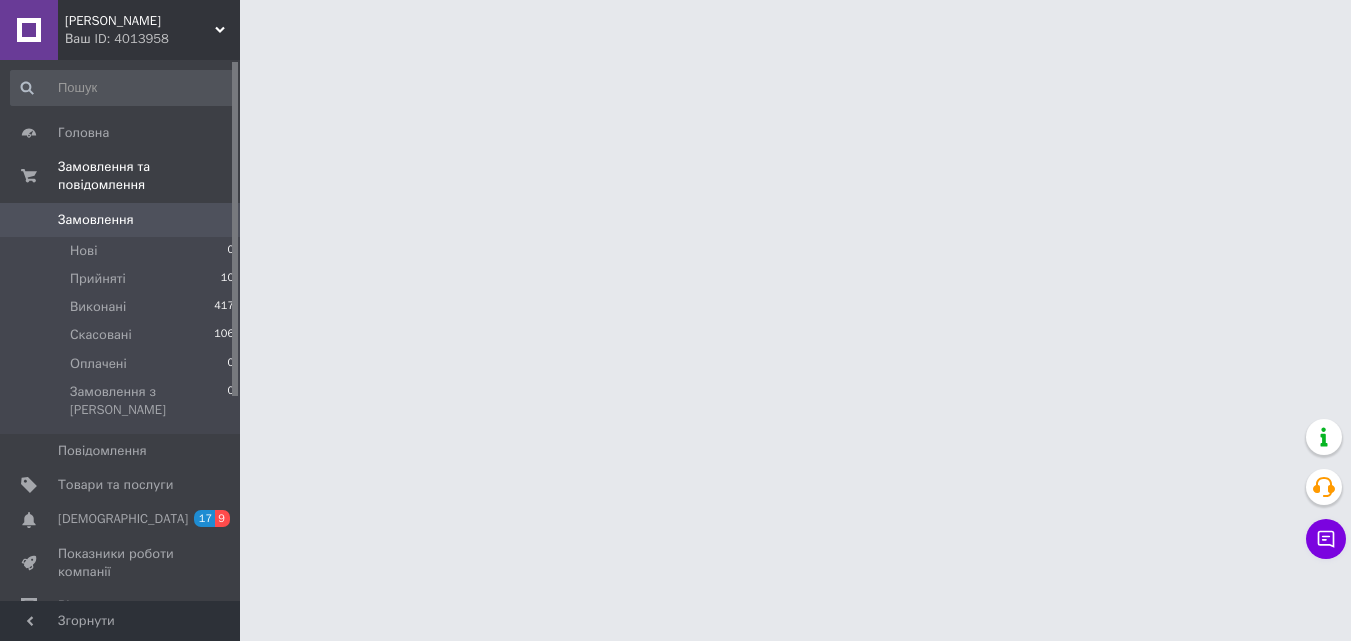 scroll, scrollTop: 0, scrollLeft: 0, axis: both 